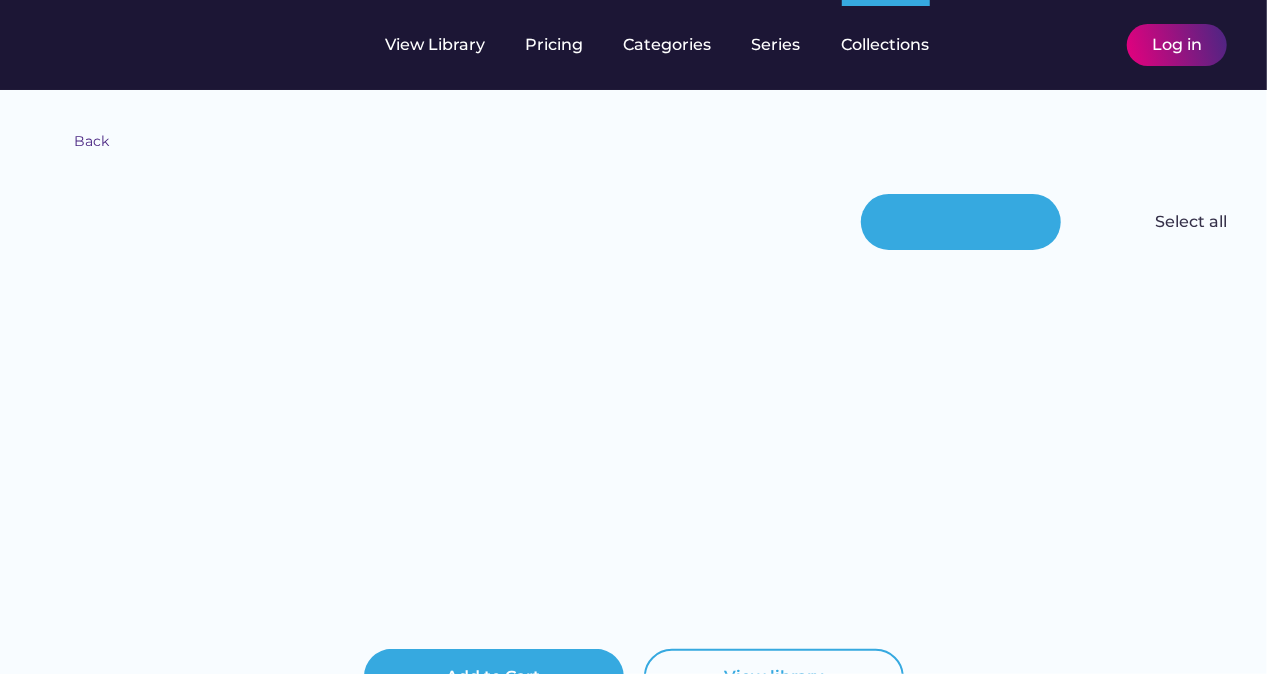 scroll, scrollTop: 1, scrollLeft: 0, axis: vertical 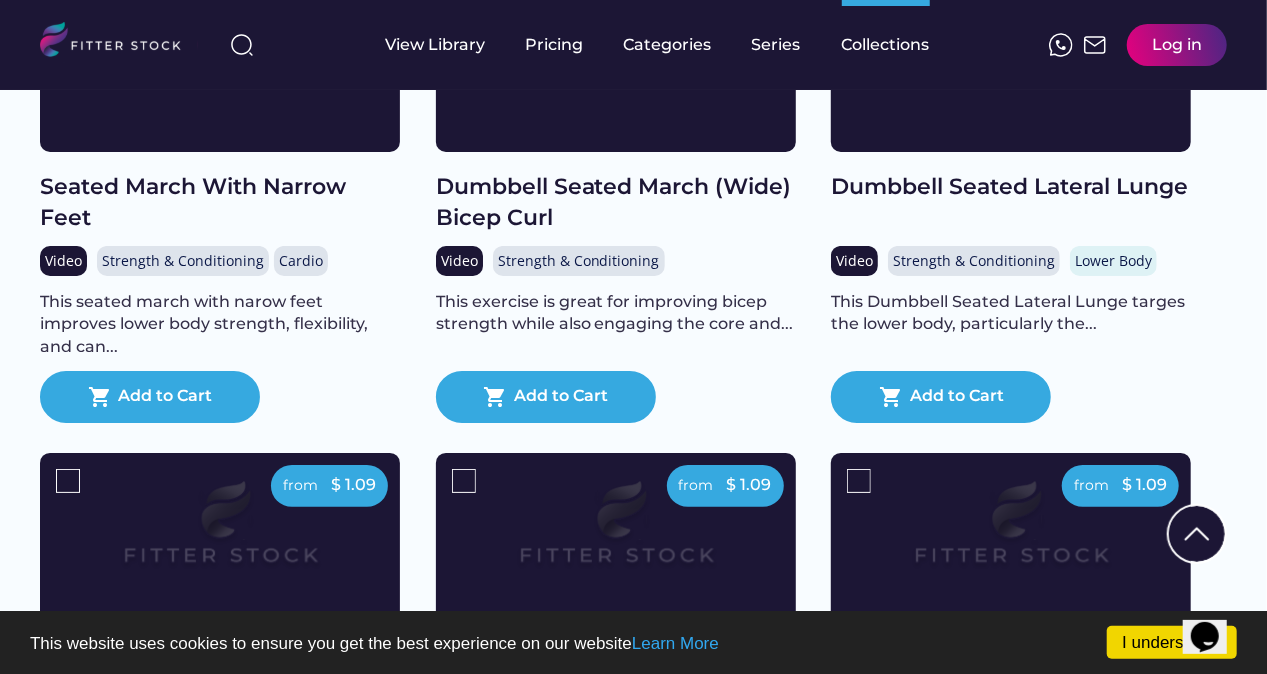 click on "Video" at bounding box center [854, 261] 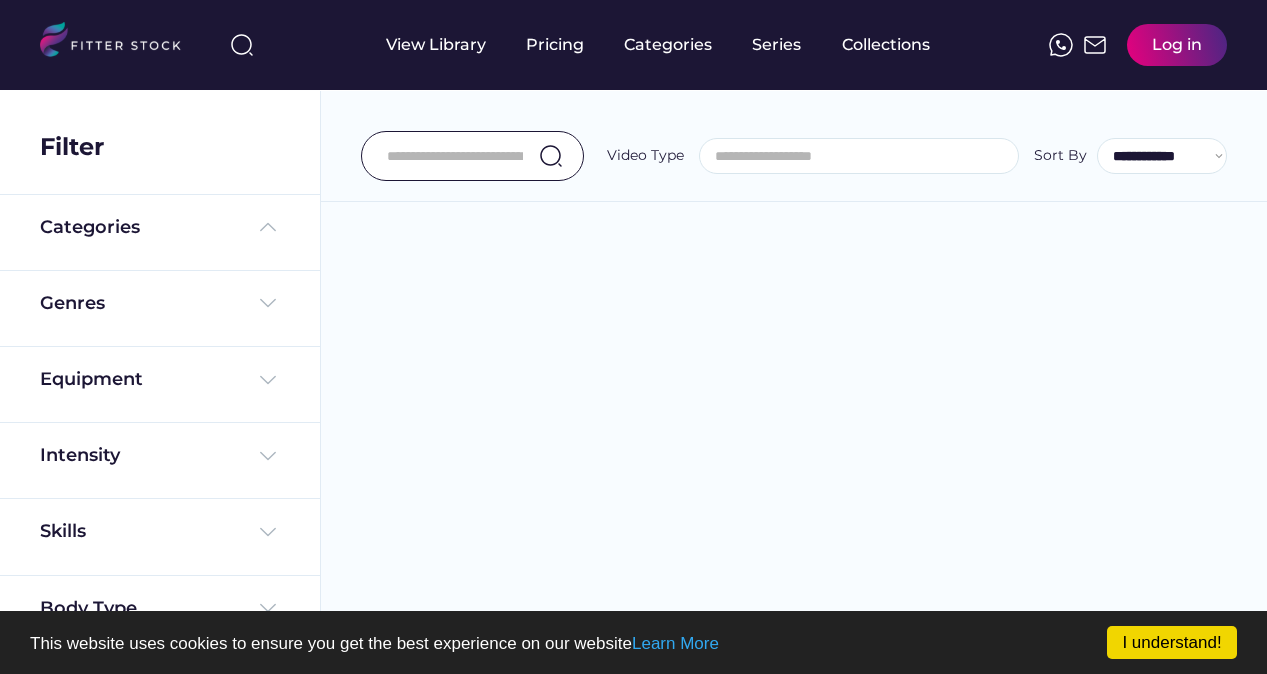 select 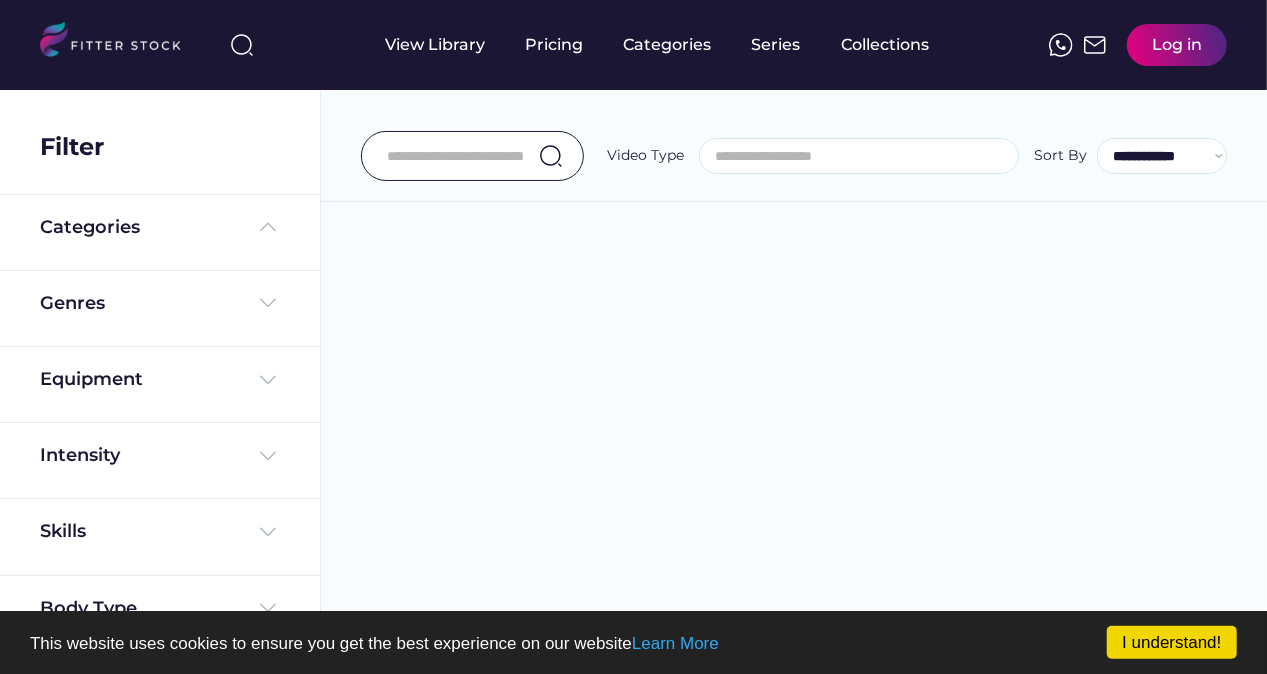 scroll, scrollTop: 0, scrollLeft: 0, axis: both 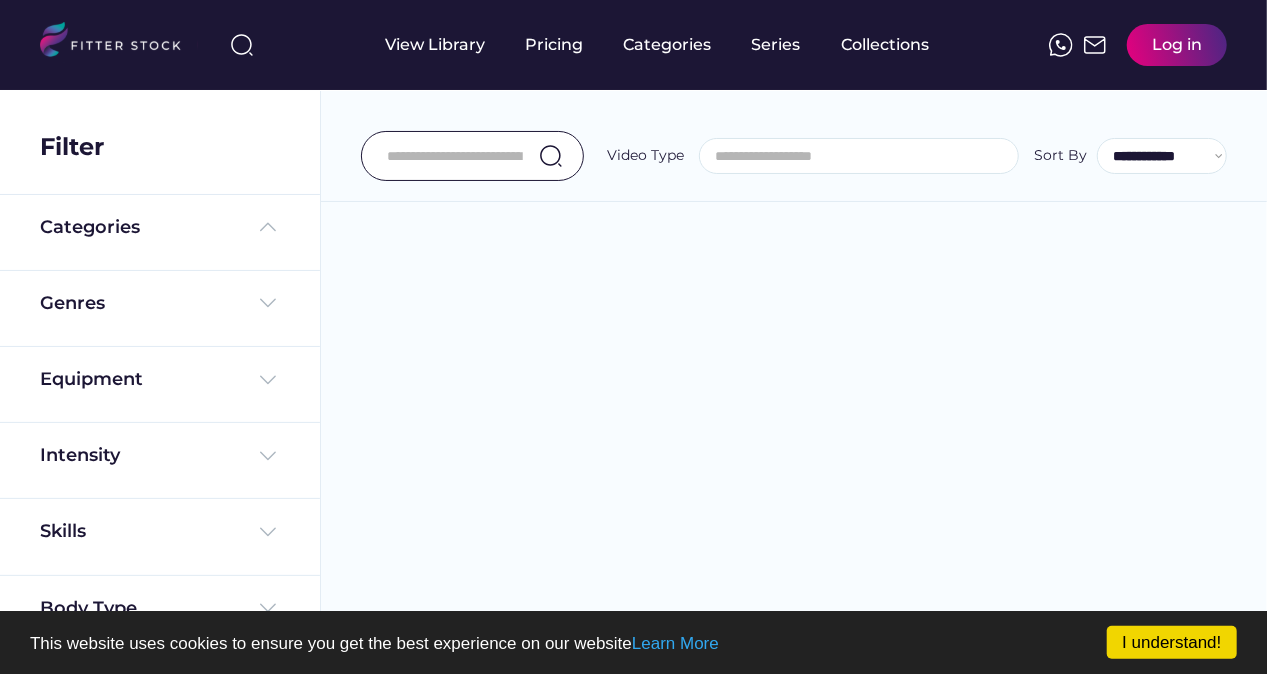 select on "**********" 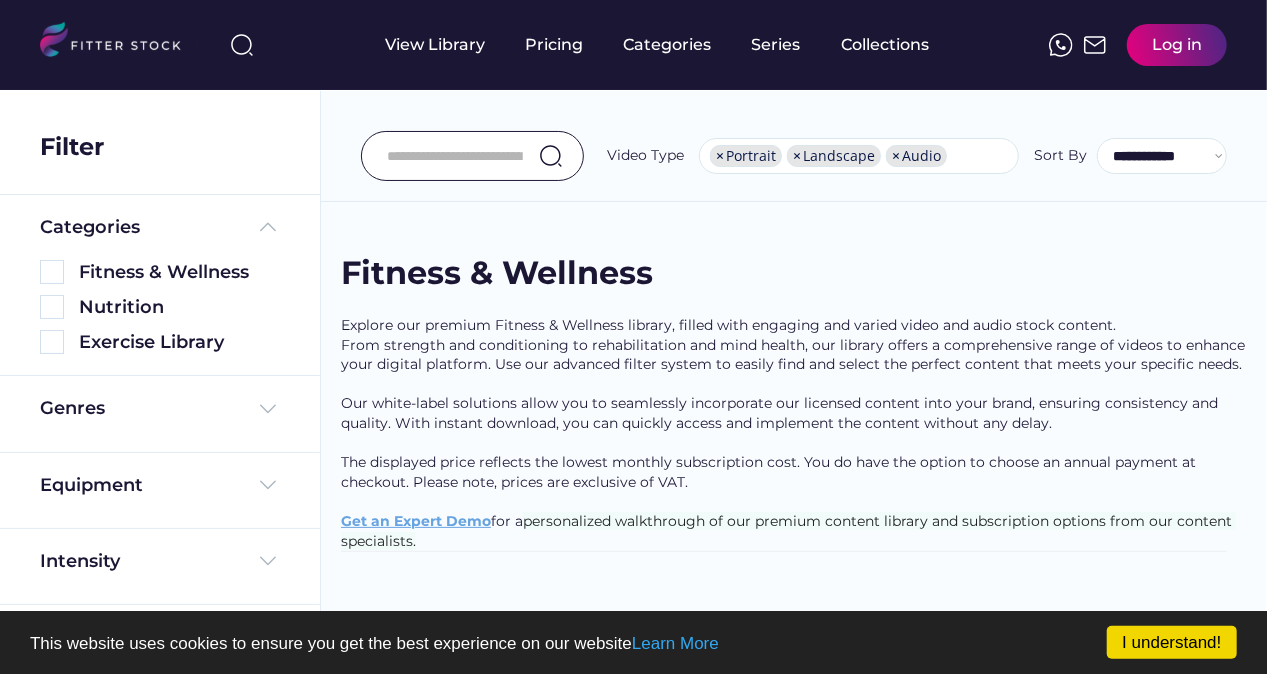 scroll, scrollTop: 34, scrollLeft: 0, axis: vertical 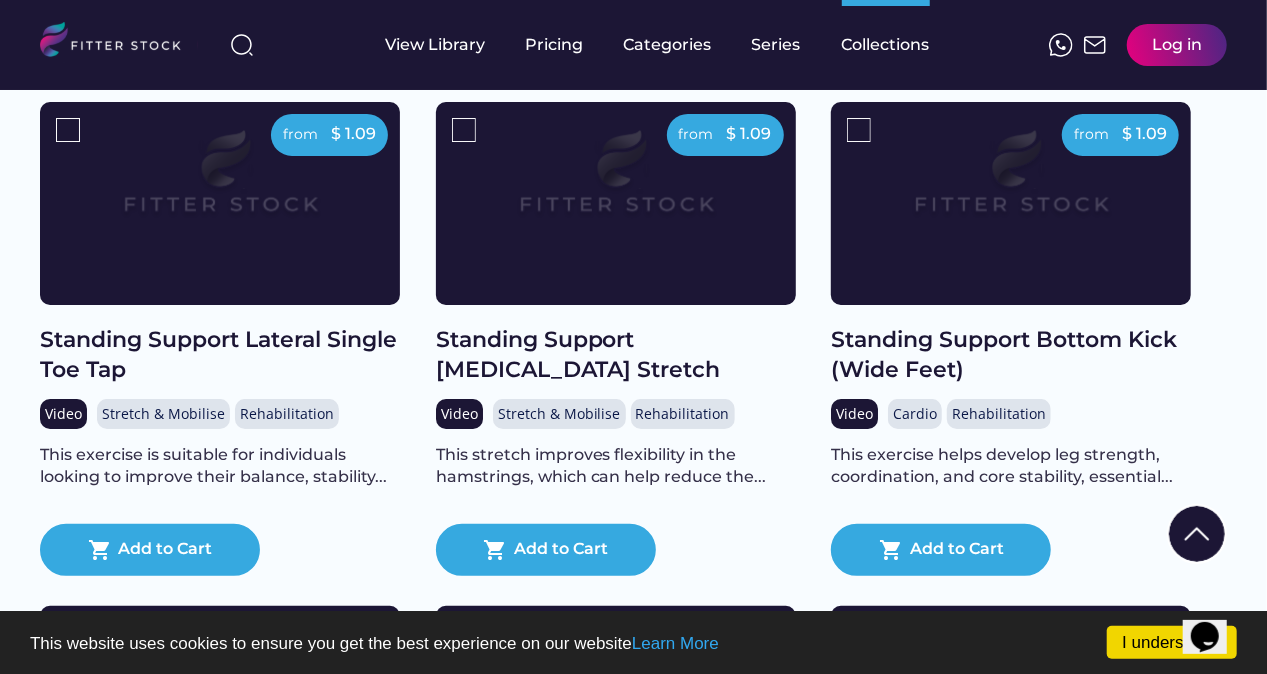 click on "Back Chair Based Exercise Library Buy from £ 146.81 135 videos Select all The Chair-Based Exercise Library offers seated and standing routines ideal for limited-mobility users or work environments. Each short session helps boost energy, improve flexibility, and support daily movement. Select individual videos or choose the full collection.
We assemble Collections for specific topics where our content can provide significant value to organisations. The displayed prices represent the lowest monthly subscription cost. You do have the option to select an annual payment at the checkout. Prices are exclusive of VAT. Need help with building your subscription? Book a time with one of our experts  here  or take a look at our  FAQ's from $ 1.09 Seated March With Wide and Narrow Feet Video Strength & Conditioning Cardio Lower Body Core This exercise combines the use of wide and narrow feet to improve lower body...
shopping_cart
Add to Cart from $ 1.09 Seated Heel Digs Video Stretch & Mobilise" 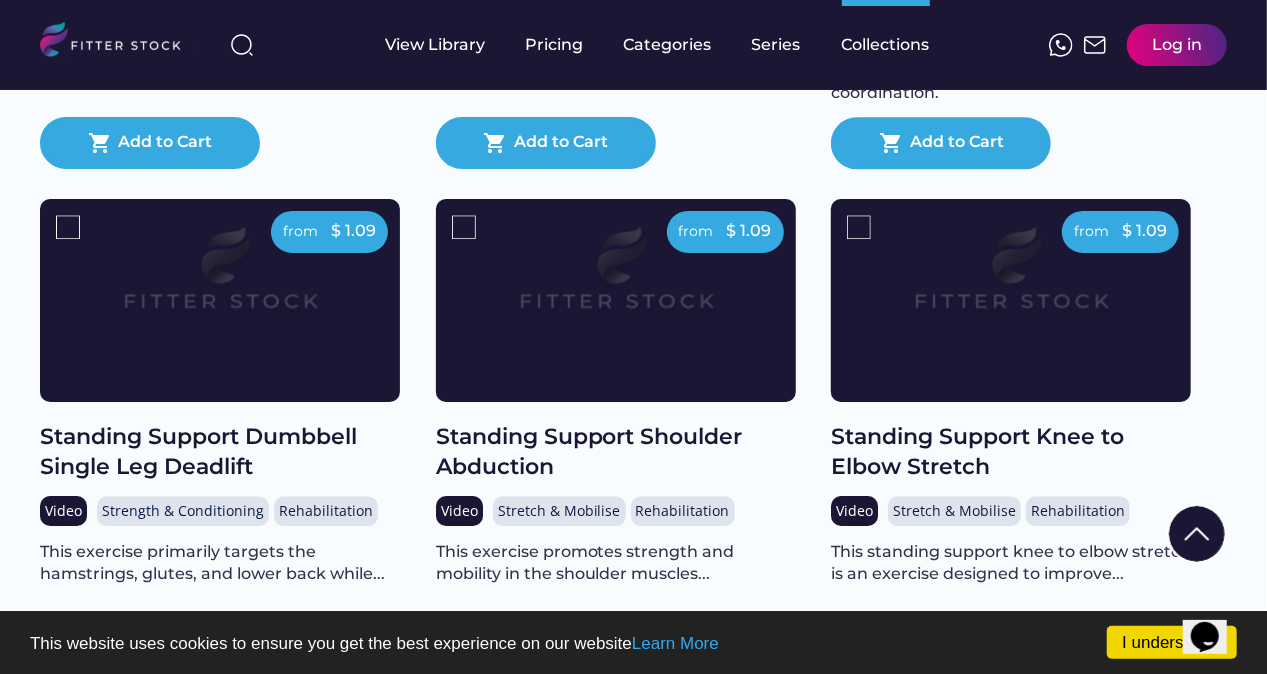 scroll, scrollTop: 13920, scrollLeft: 0, axis: vertical 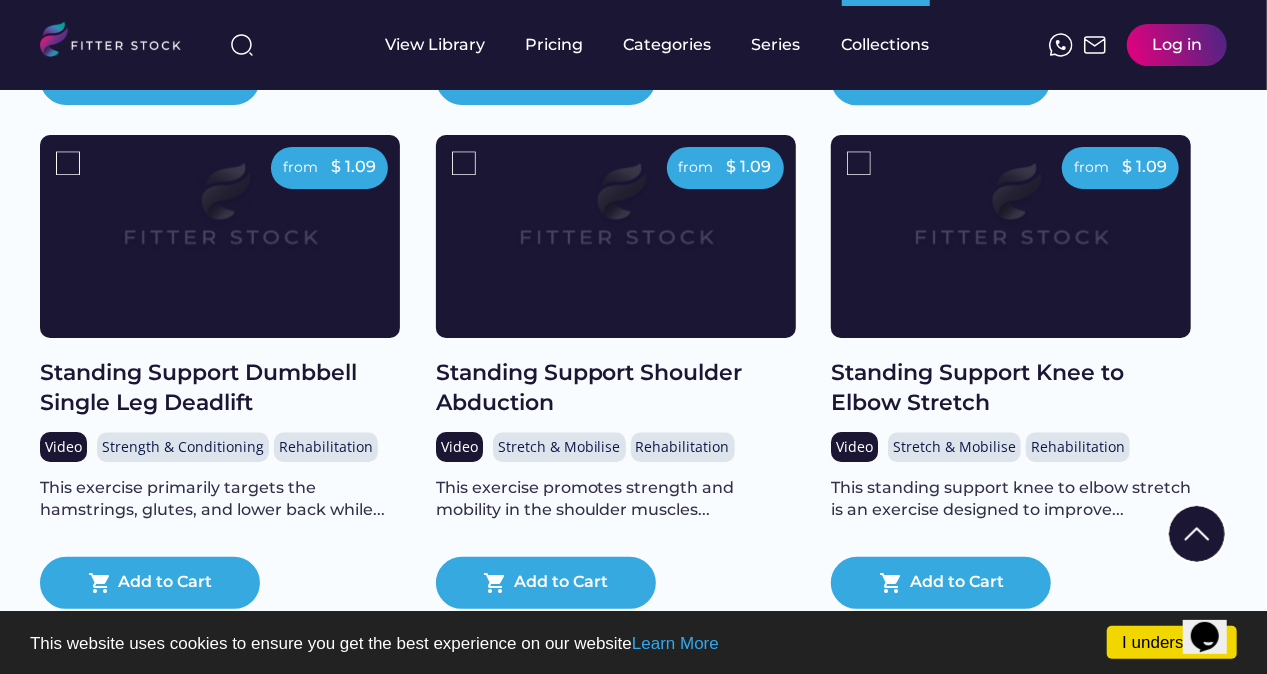 click on "This standing support knee to elbow stretch is an exercise designed to improve..." at bounding box center [1011, 499] 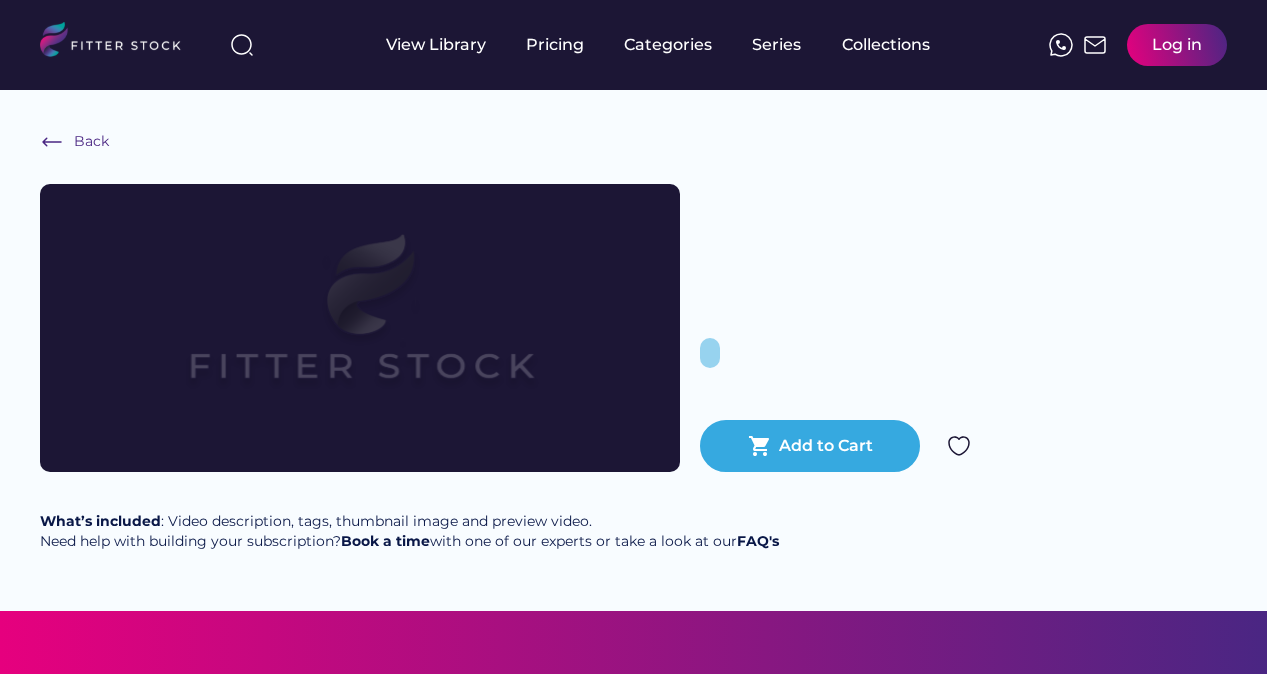 scroll, scrollTop: 0, scrollLeft: 0, axis: both 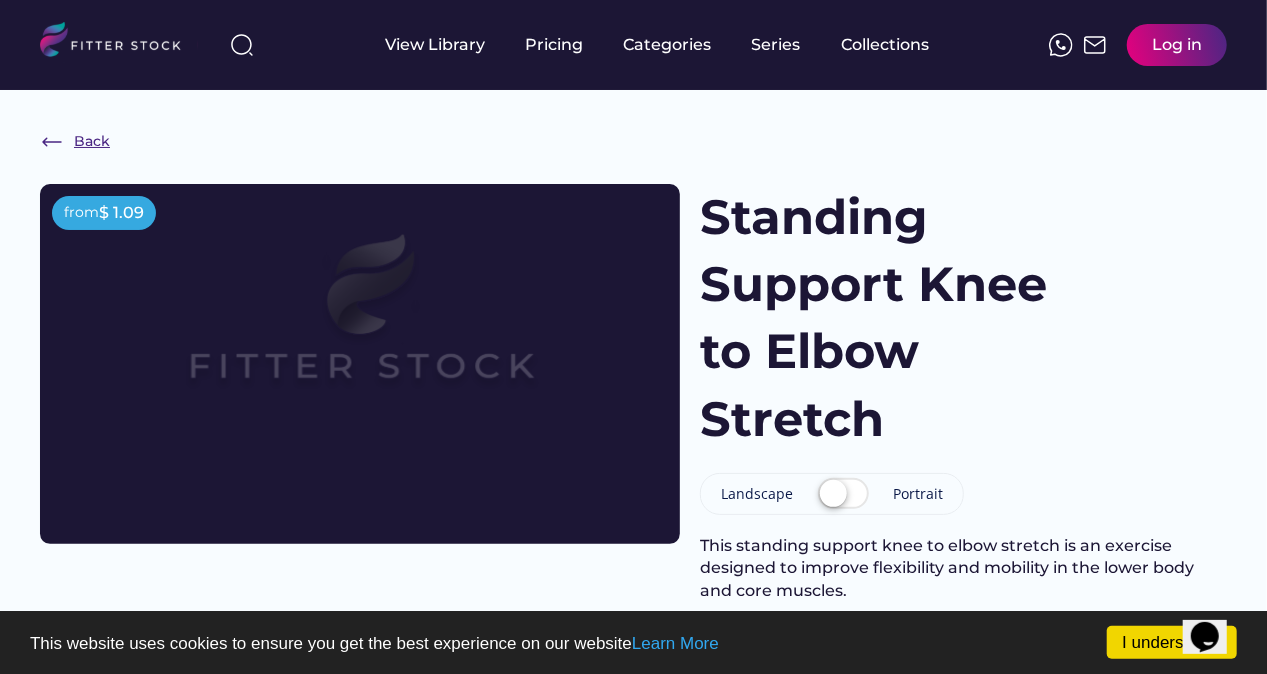 click on "Back" at bounding box center [92, 142] 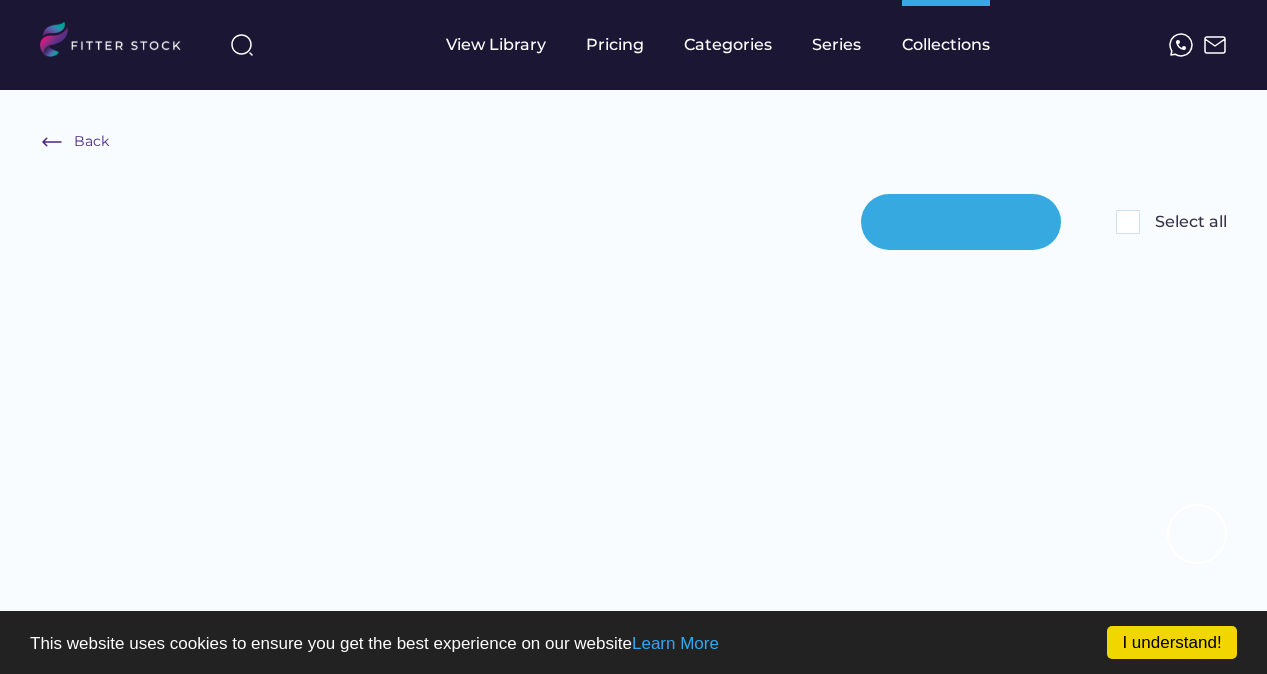 scroll, scrollTop: 32, scrollLeft: 0, axis: vertical 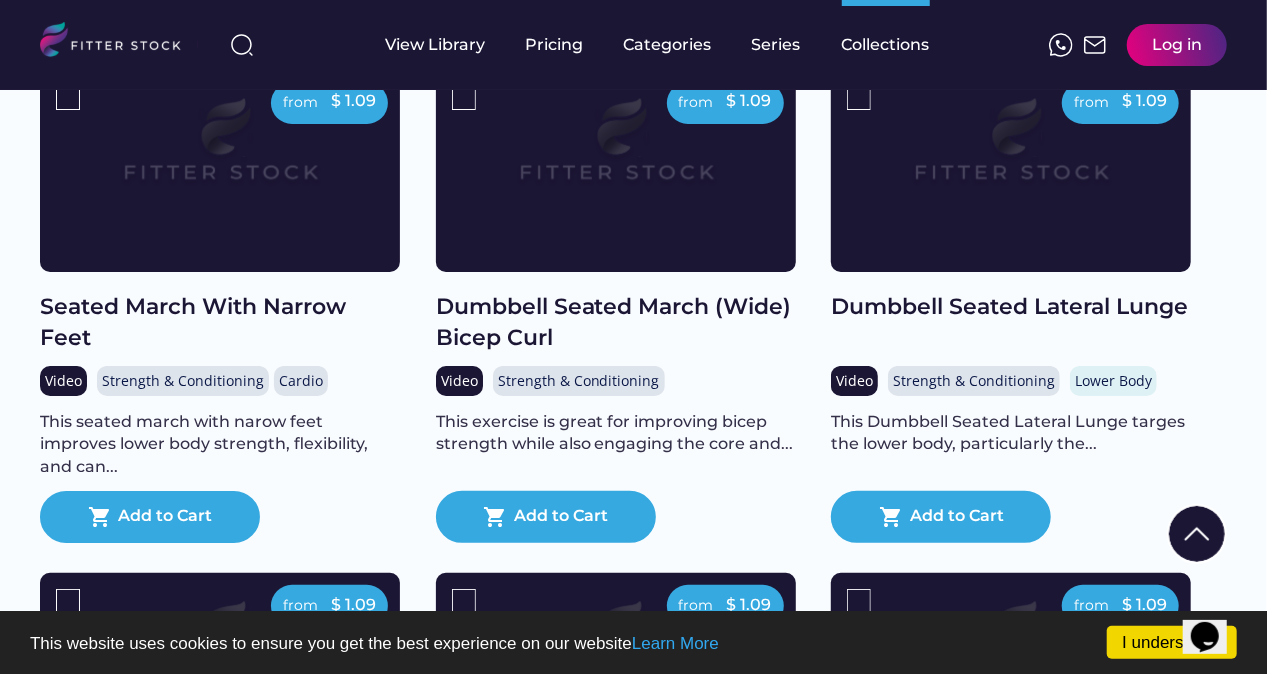 click on "from $ 1.09 Dumbbell Seated Lateral Lunge Video Strength & Conditioning Lower Body This Dumbbell Seated Lateral Lunge targes the lower body, particularly the...
shopping_cart
Add to Cart" at bounding box center [1029, 322] 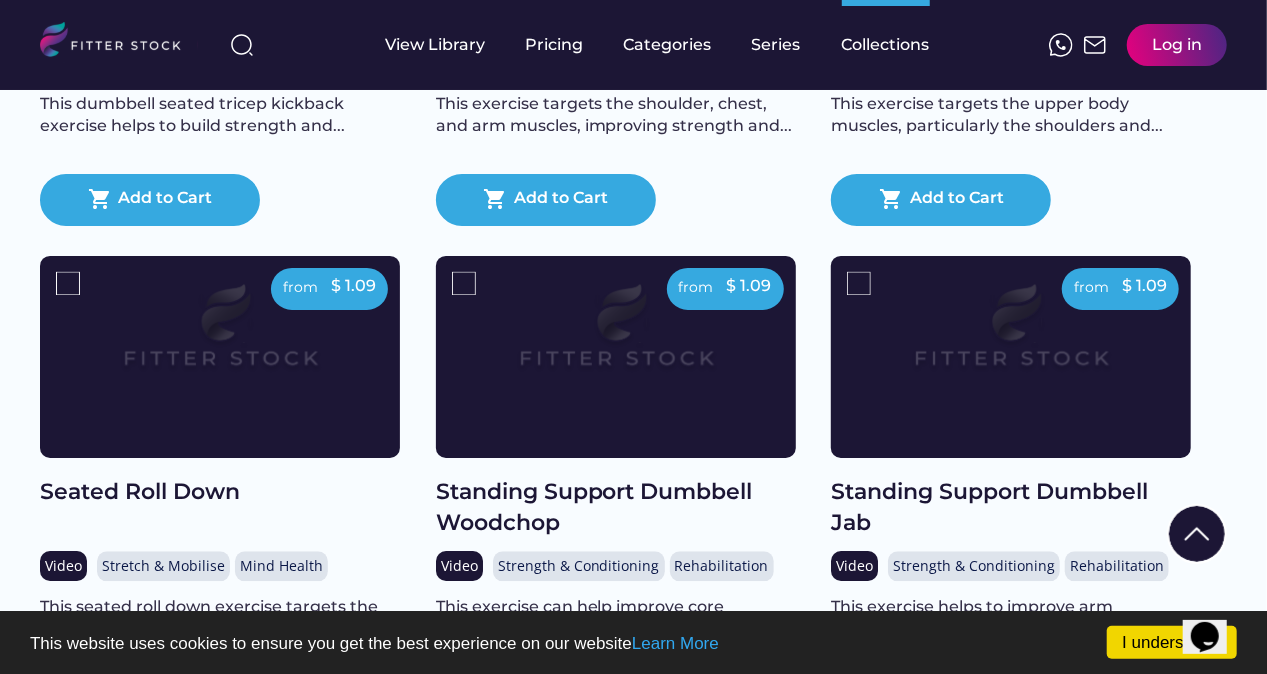 scroll, scrollTop: 13320, scrollLeft: 0, axis: vertical 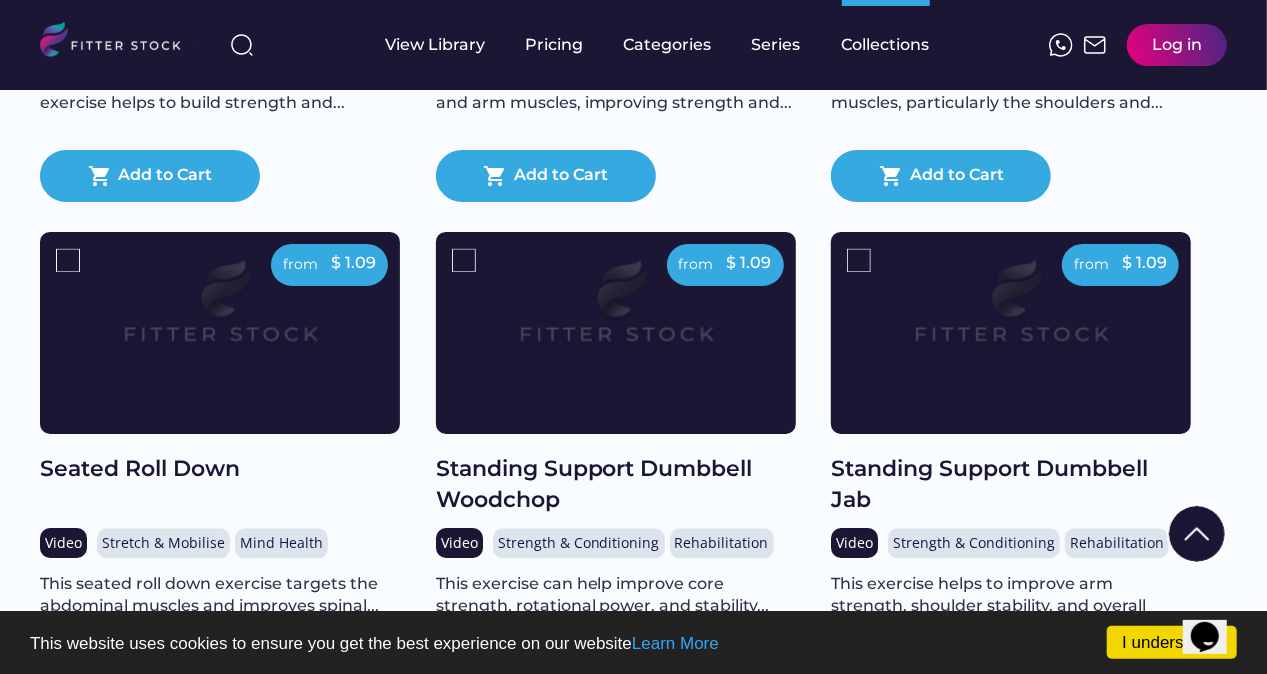 click on "Back Chair Based Exercise Library Buy from £ 146.81 135 videos Select all The Chair-Based Exercise Library offers seated and standing routines ideal for limited-mobility users or work environments. Each short session helps boost energy, improve flexibility, and support daily movement. Select individual videos or choose the full collection.
We assemble Collections for specific topics where our content can provide significant value to organisations. The displayed prices represent the lowest monthly subscription cost. You do have the option to select an annual payment at the checkout. Prices are exclusive of VAT. Need help with building your subscription? Book a time with one of our experts  here  or take a look at our  FAQ's from $ 1.09 Seated March With Wide and Narrow Feet Video Strength & Conditioning Cardio Lower Body Core This exercise combines the use of wide and narrow feet to improve lower body...
shopping_cart
Add to Cart from $ 1.09 Seated Heel Digs Video Stretch & Mobilise" 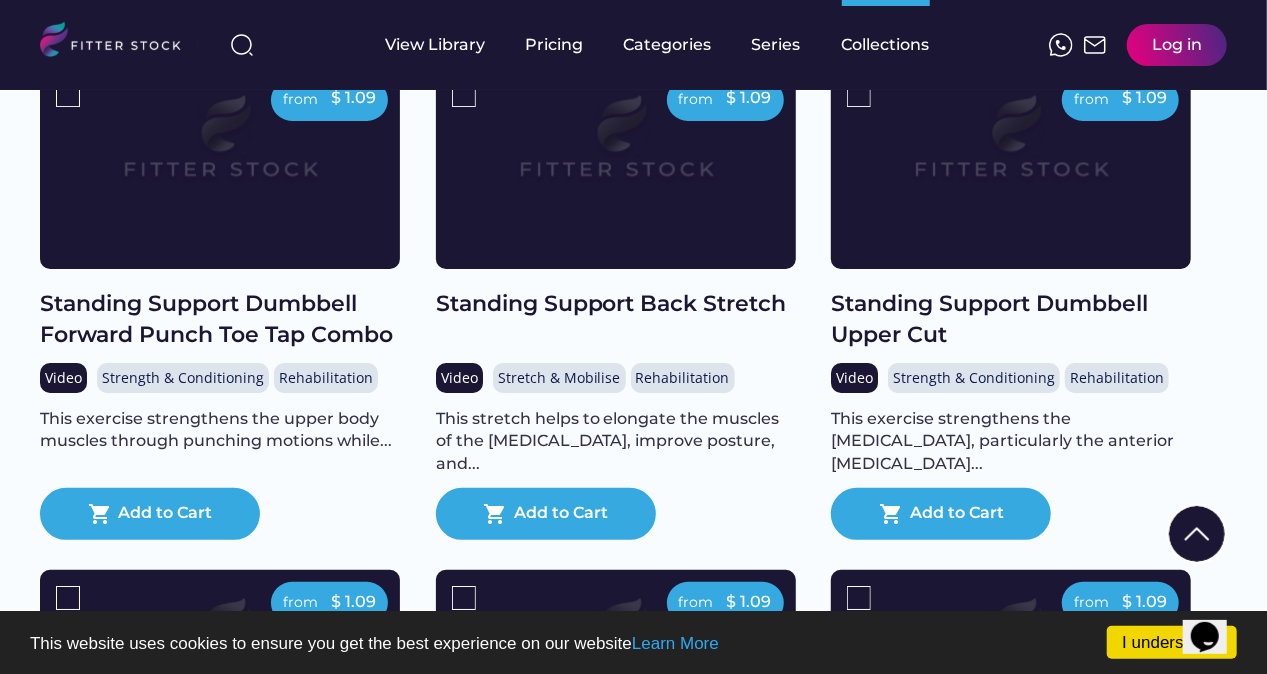 scroll, scrollTop: 18440, scrollLeft: 0, axis: vertical 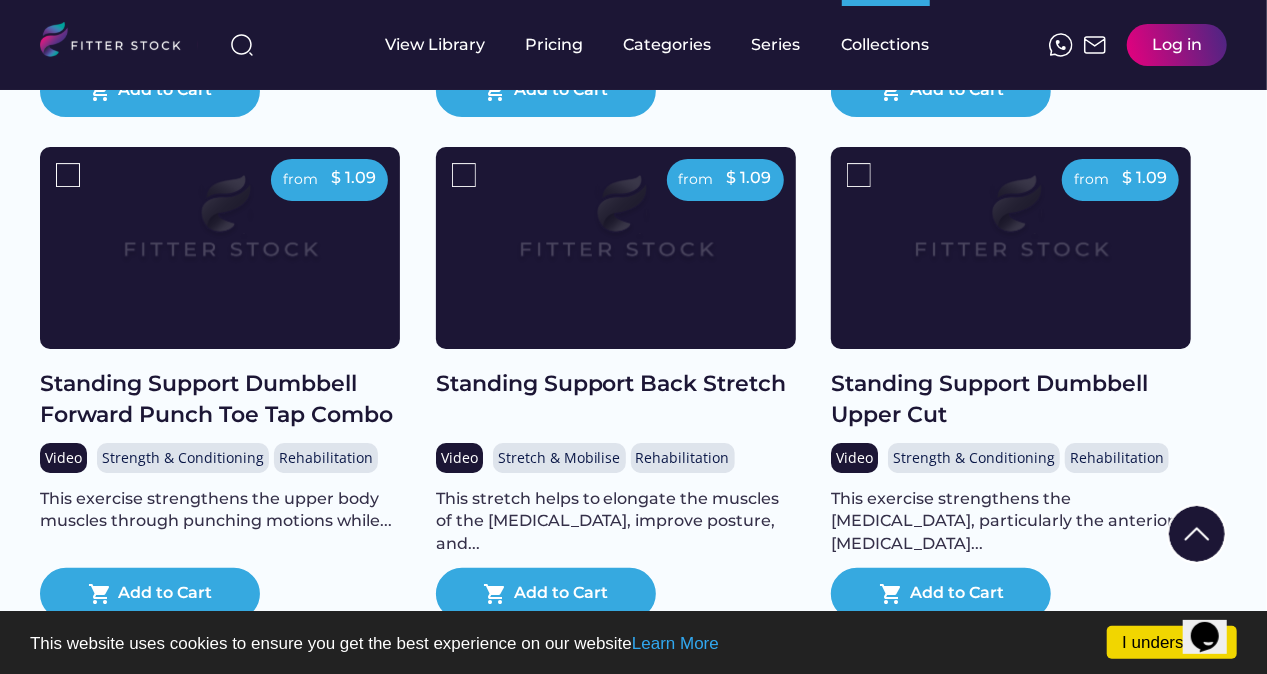 click on "Back Chair Based Exercise Library Buy from £ 146.81 135 videos Select all The Chair-Based Exercise Library offers seated and standing routines ideal for limited-mobility users or work environments. Each short session helps boost energy, improve flexibility, and support daily movement. Select individual videos or choose the full collection.
We assemble Collections for specific topics where our content can provide significant value to organisations. The displayed prices represent the lowest monthly subscription cost. You do have the option to select an annual payment at the checkout. Prices are exclusive of VAT. Need help with building your subscription? Book a time with one of our experts  here  or take a look at our  FAQ's from $ 1.09 Seated March With Wide and Narrow Feet Video Strength & Conditioning Cardio Lower Body Core This exercise combines the use of wide and narrow feet to improve lower body...
shopping_cart
Add to Cart from $ 1.09 Seated Heel Digs Video Stretch & Mobilise" 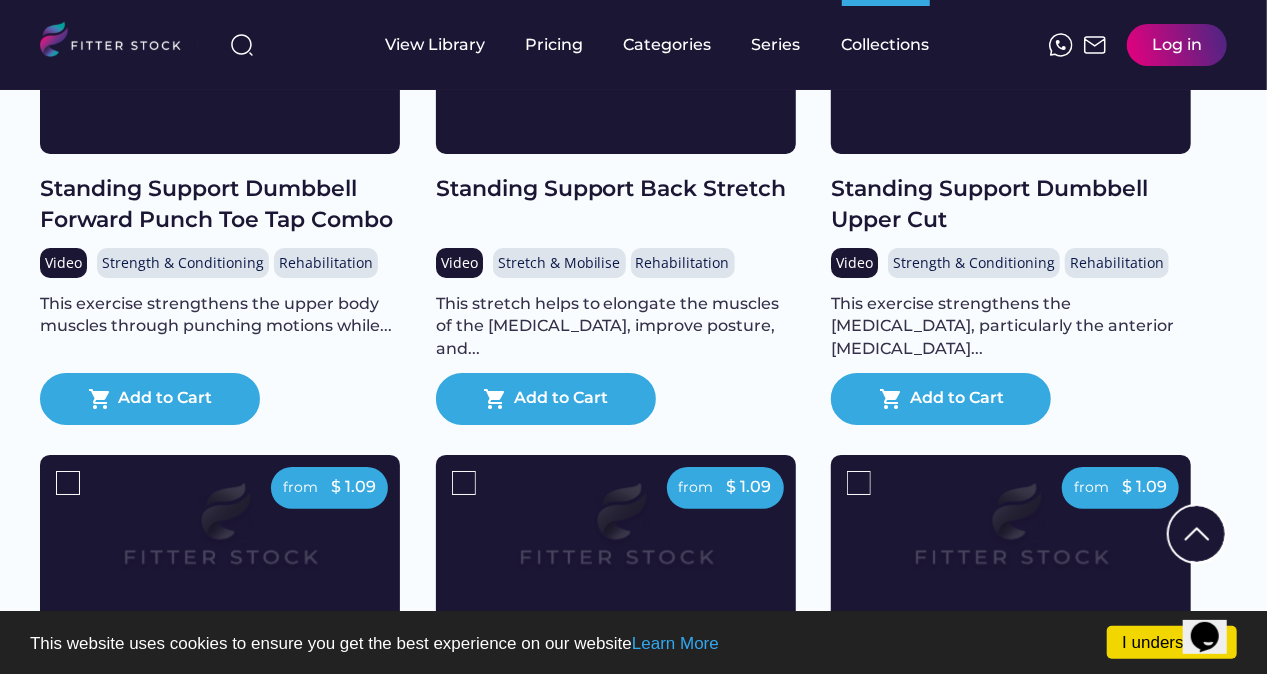 scroll, scrollTop: 18880, scrollLeft: 0, axis: vertical 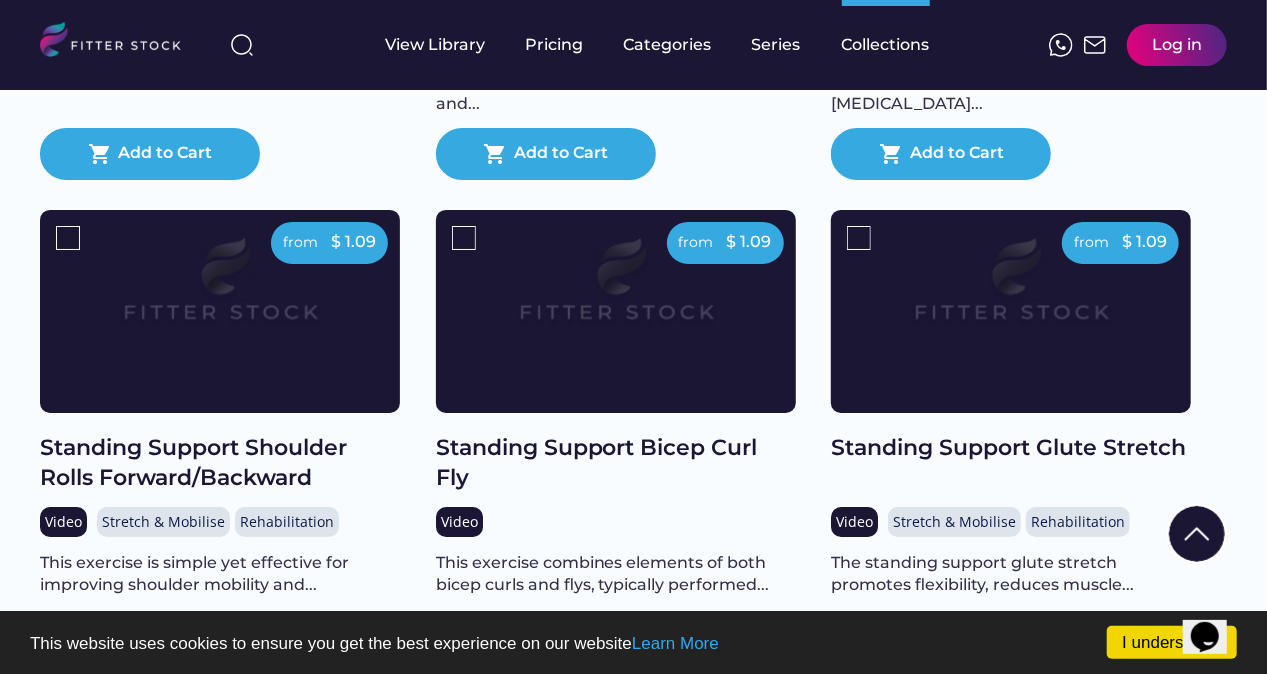 click on "Back Chair Based Exercise Library Buy from £ 146.81 135 videos Select all The Chair-Based Exercise Library offers seated and standing routines ideal for limited-mobility users or work environments. Each short session helps boost energy, improve flexibility, and support daily movement. Select individual videos or choose the full collection.
We assemble Collections for specific topics where our content can provide significant value to organisations. The displayed prices represent the lowest monthly subscription cost. You do have the option to select an annual payment at the checkout. Prices are exclusive of VAT. Need help with building your subscription? Book a time with one of our experts  here  or take a look at our  FAQ's from $ 1.09 Seated March With Wide and Narrow Feet Video Strength & Conditioning Cardio Lower Body Core This exercise combines the use of wide and narrow feet to improve lower body...
shopping_cart
Add to Cart from $ 1.09 Seated Heel Digs Video Stretch & Mobilise" 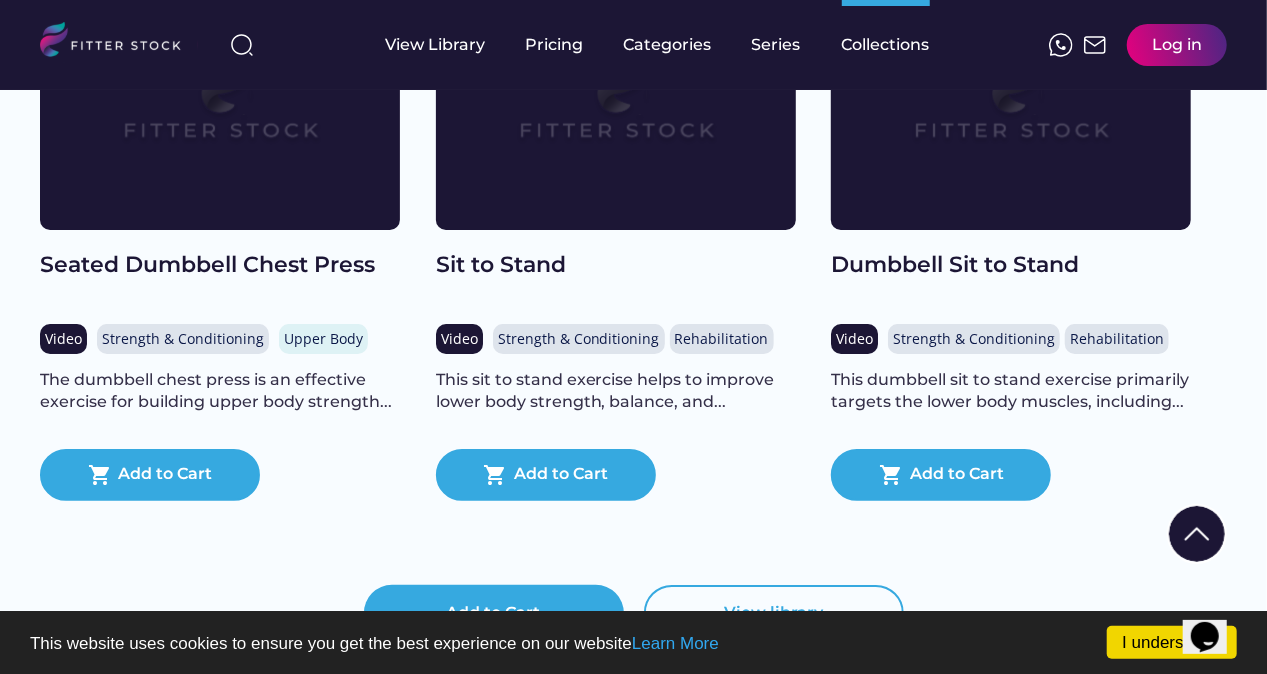 scroll, scrollTop: 22680, scrollLeft: 0, axis: vertical 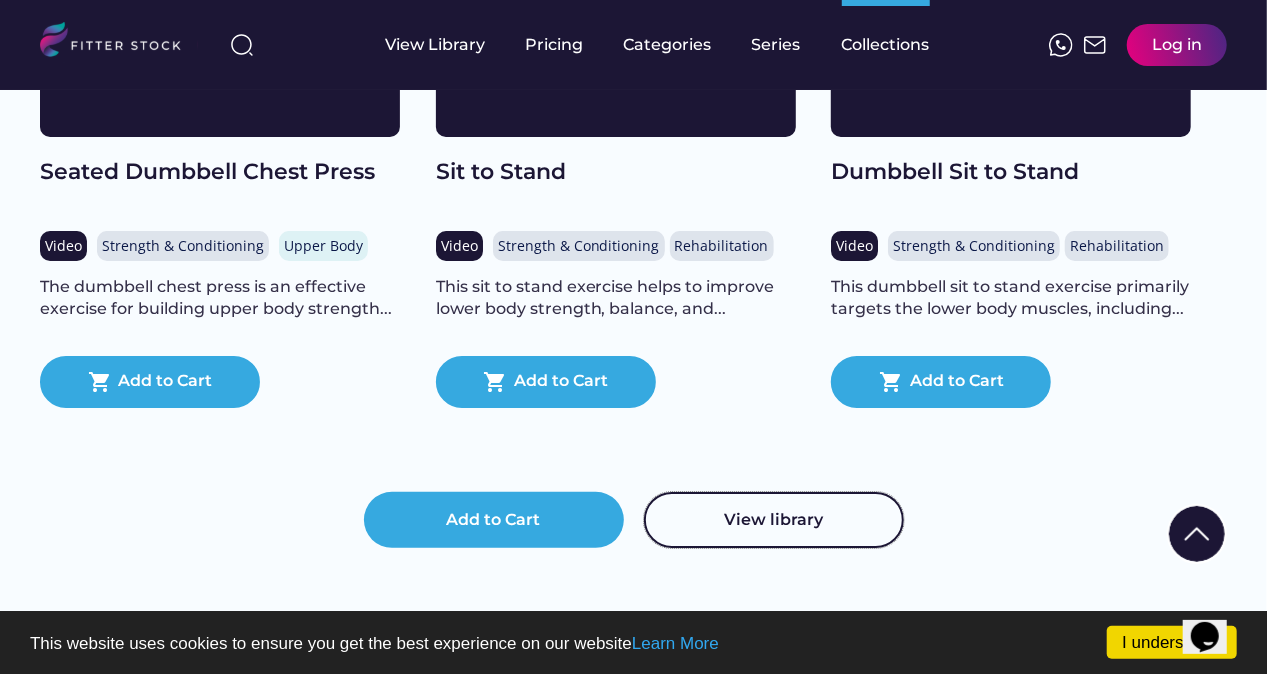 click on "View library" at bounding box center [774, 520] 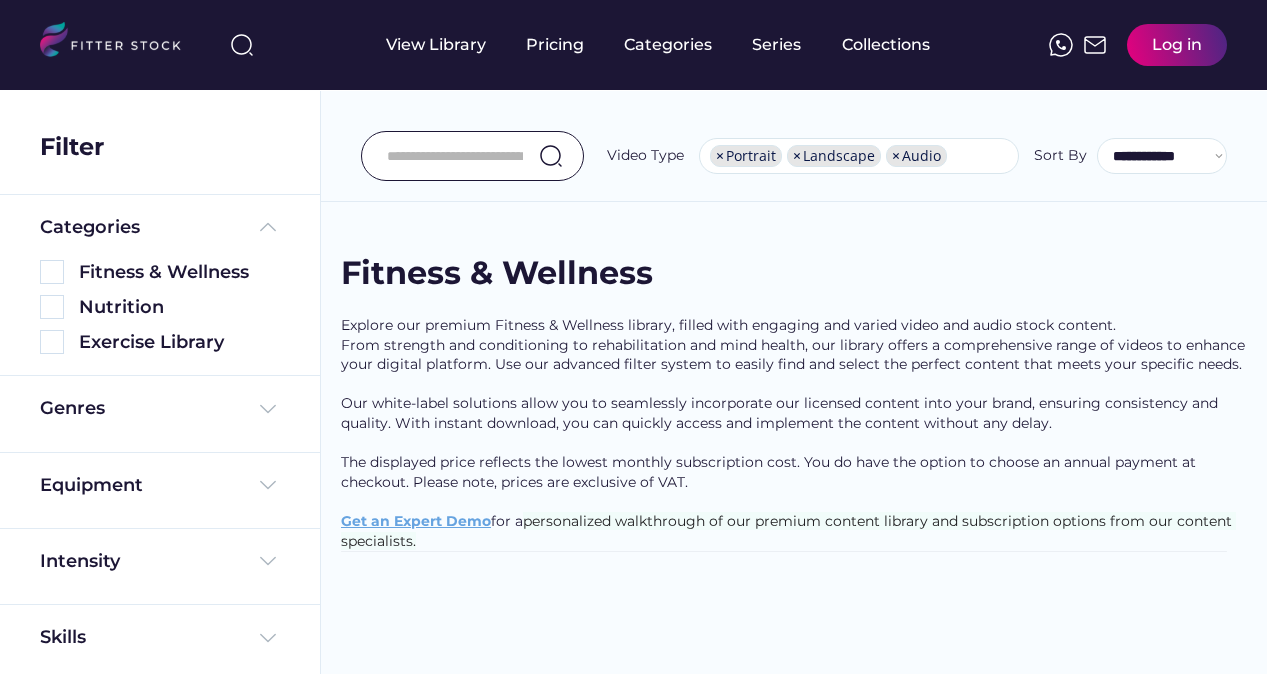 select on "**********" 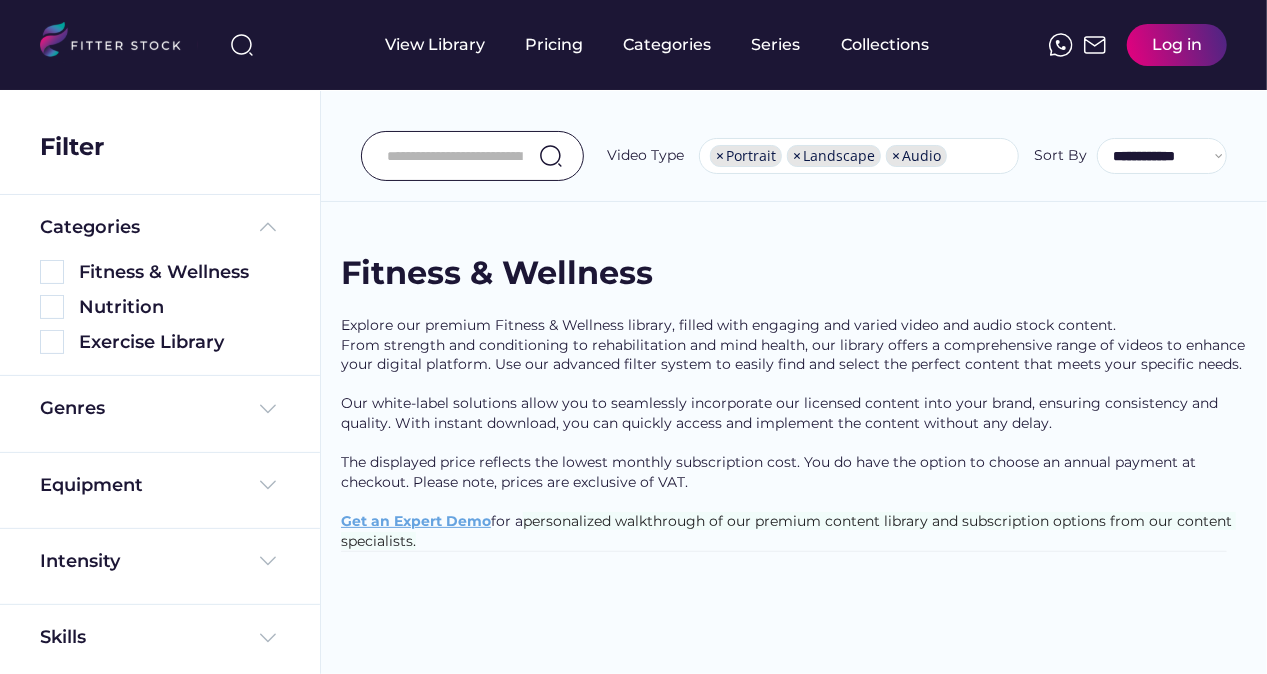 scroll, scrollTop: 0, scrollLeft: 0, axis: both 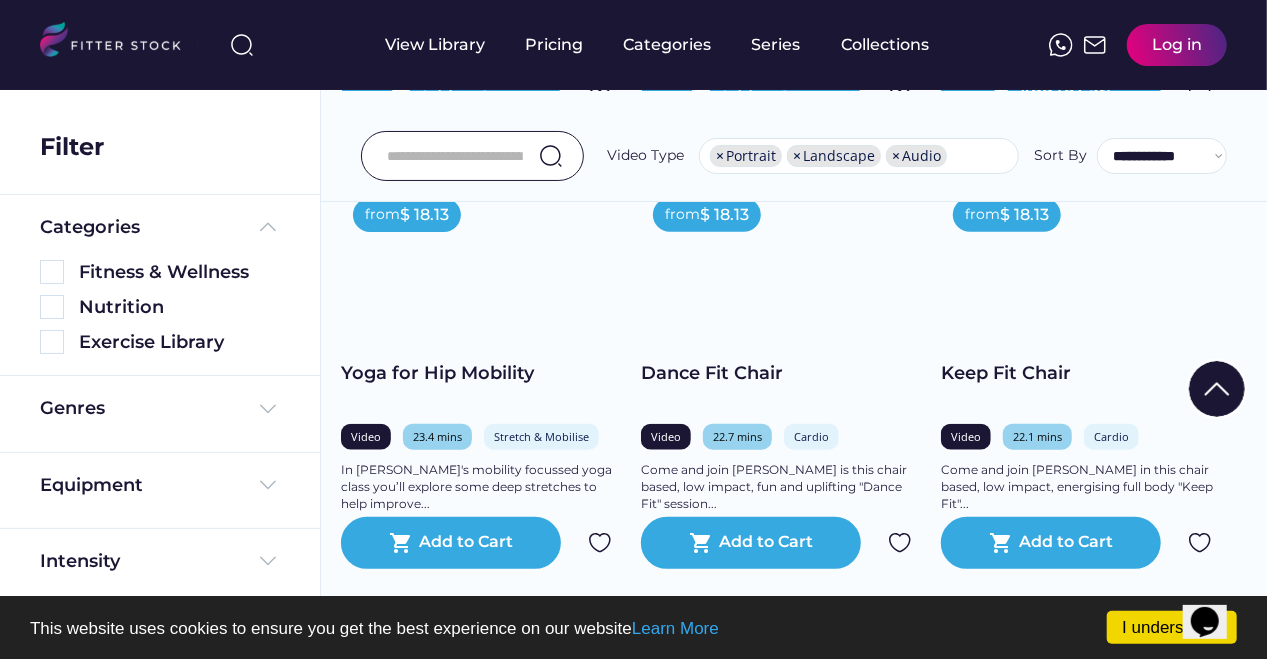 click on "from  $ 18.13 Chair Focused Pilates Video 21.8 mins Strength & Conditioning In [PERSON_NAME]'s chair Pilates class you will target each area of the body whilst seated. This...
shopping_cart
Add to Cart from  $ 18.13 Mat Based Pilates Video 20.8 mins Strength & Conditioning [PERSON_NAME] will lead you in this full body mat Pilates class which incorporates both...
shopping_cart
Add to Cart from  $ 18.13 Gentle Yoga for Strength & Mobility Video 21.2 mins Stretch & Mobilise This gentle yoga class with [PERSON_NAME] aimed at beginners will break down some of the main...
shopping_cart
Add to Cart from  $ 18.13 Yoga for Hip Mobility Video 23.4 mins Stretch & Mobilise In [PERSON_NAME]'s mobility focussed yoga class you’ll explore some deep stretches to help improve...
shopping_cart
Add to Cart from  $ 18.13 Dance Fit Chair Video 22.7 mins Cardio Come and join [PERSON_NAME] is this chair based, low impact, fun and uplifting "Dance Fit" session...
from" at bounding box center (794, 161) 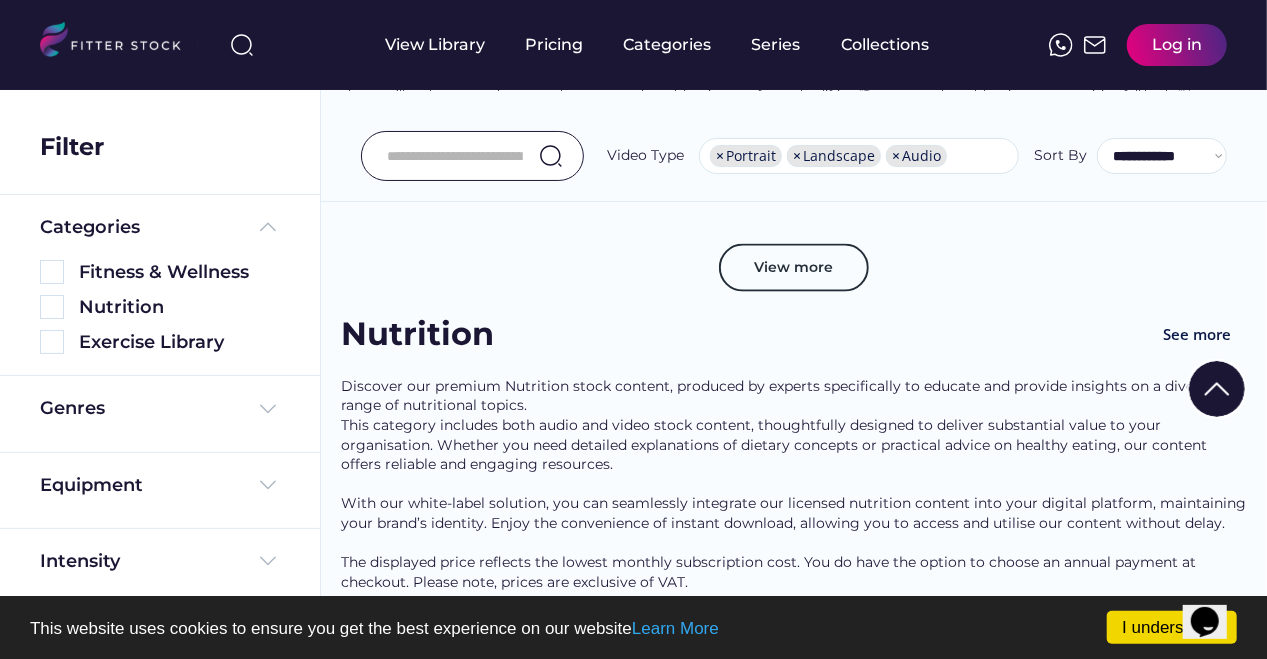 scroll, scrollTop: 1243, scrollLeft: 0, axis: vertical 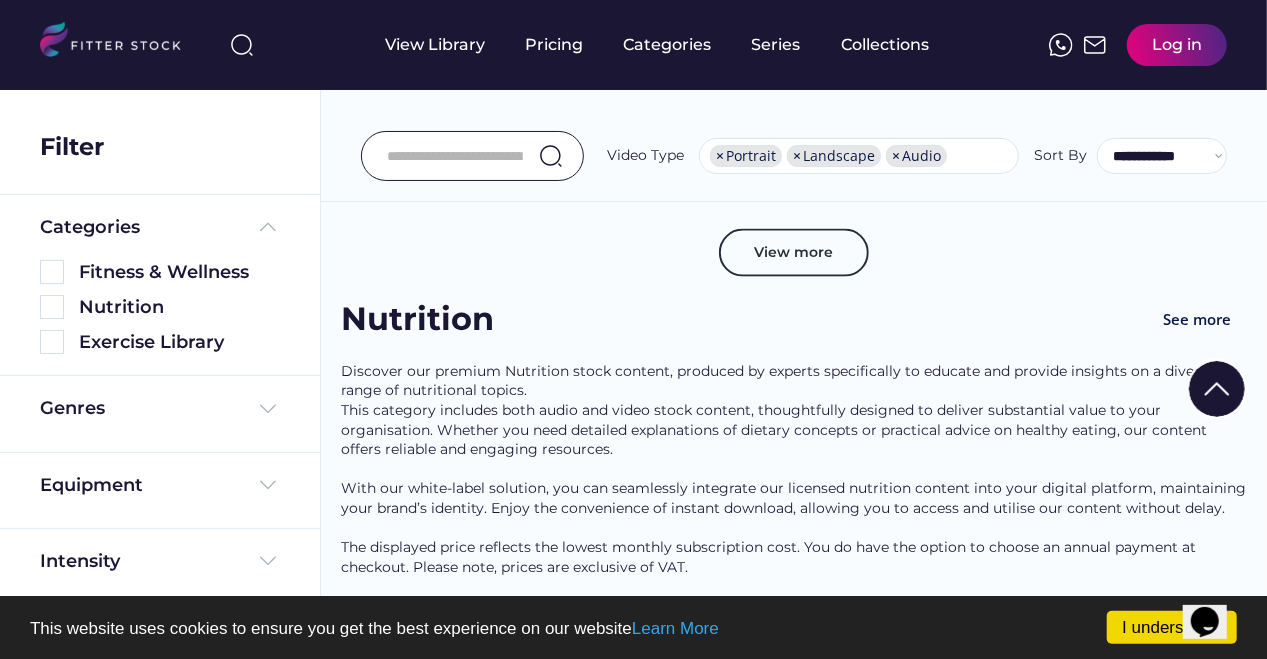 click on "View more" at bounding box center (794, 253) 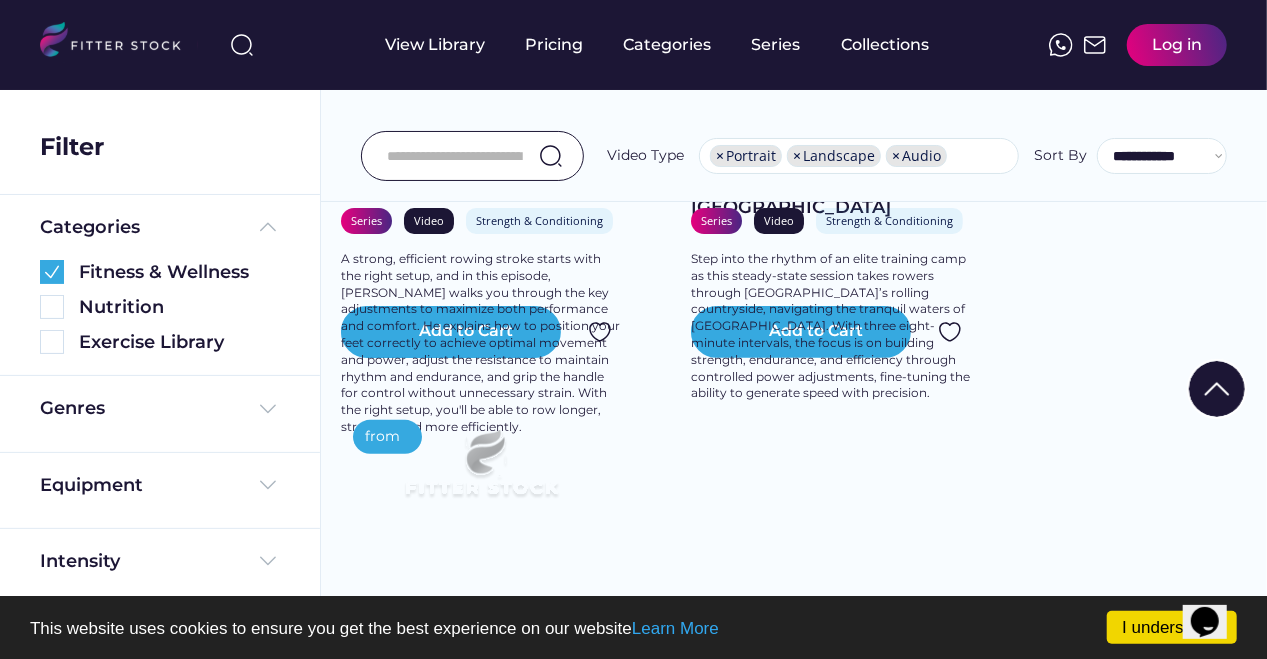 scroll, scrollTop: 58702, scrollLeft: 0, axis: vertical 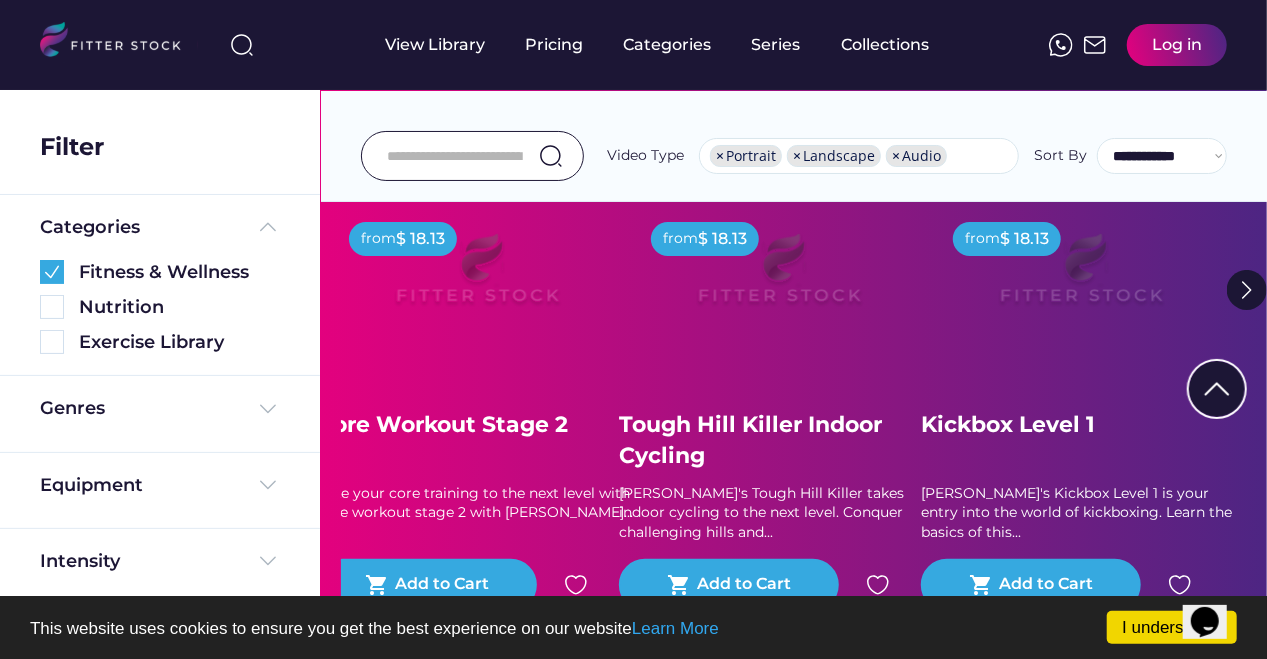 click at bounding box center (455, 156) 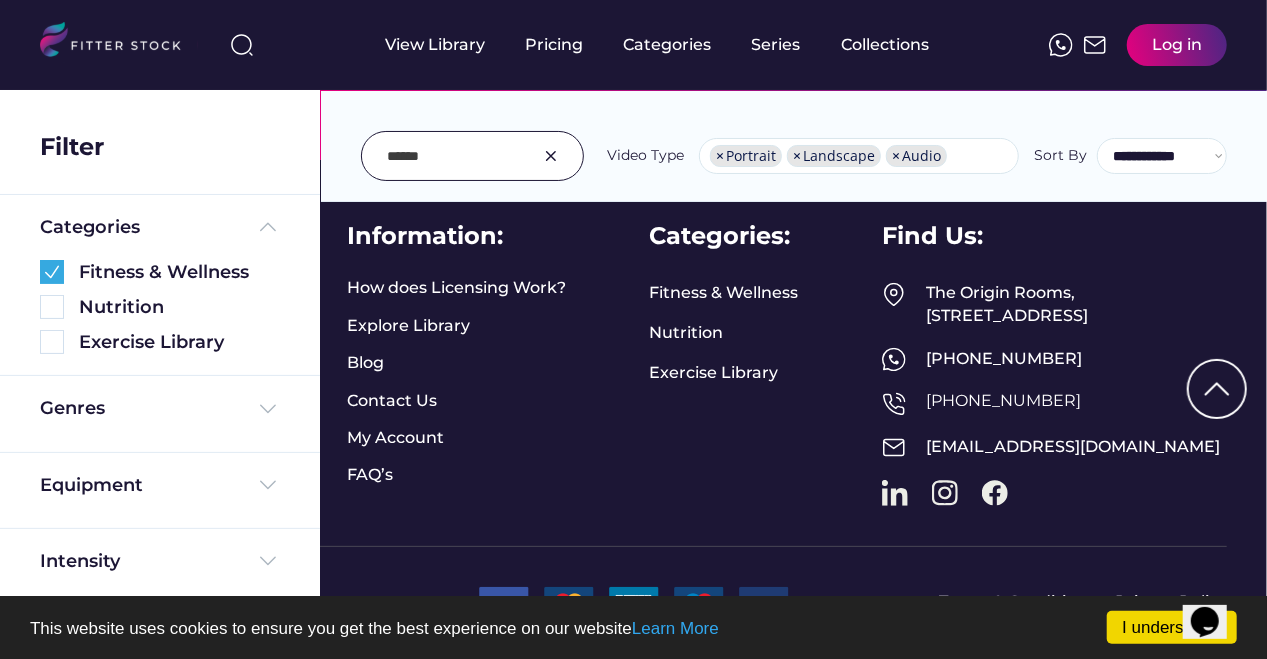 scroll, scrollTop: 1052, scrollLeft: 0, axis: vertical 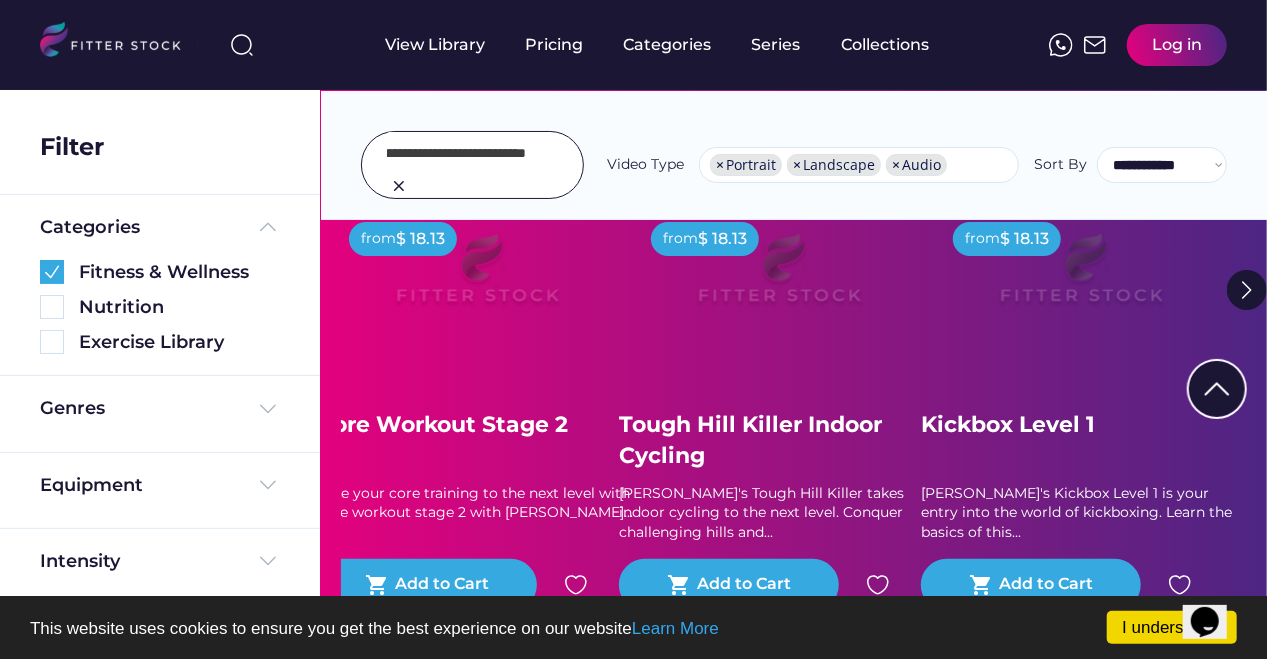 type on "**********" 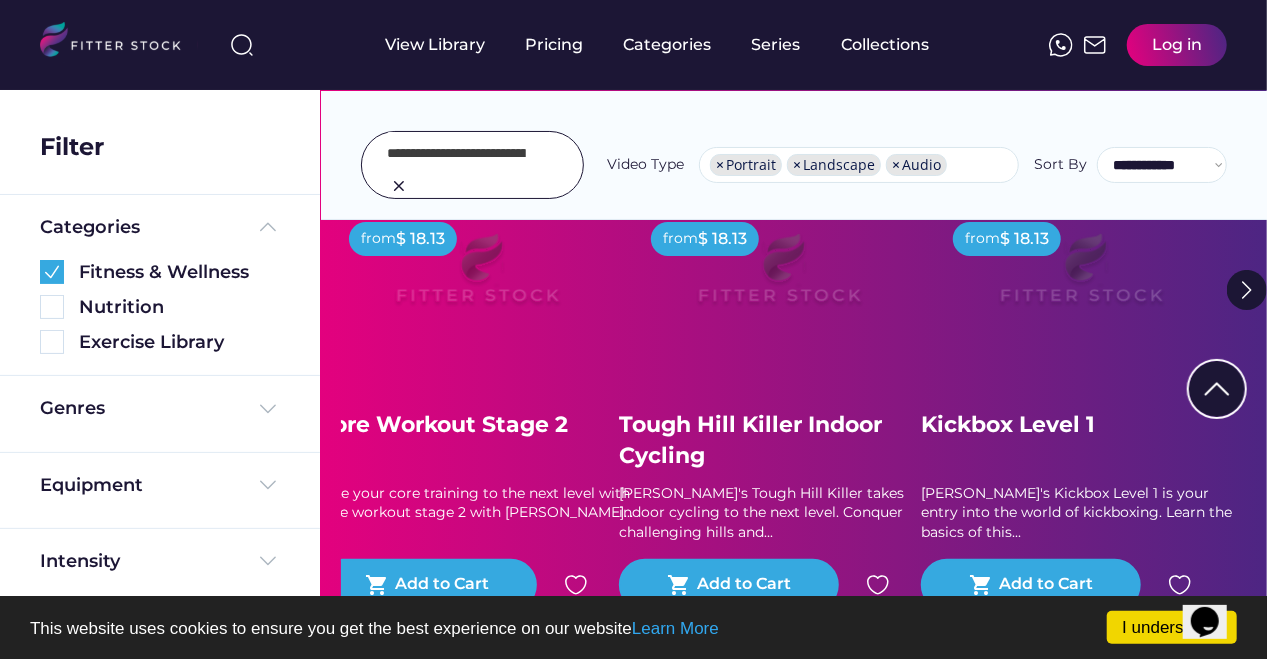 drag, startPoint x: 524, startPoint y: 156, endPoint x: 314, endPoint y: 150, distance: 210.0857 